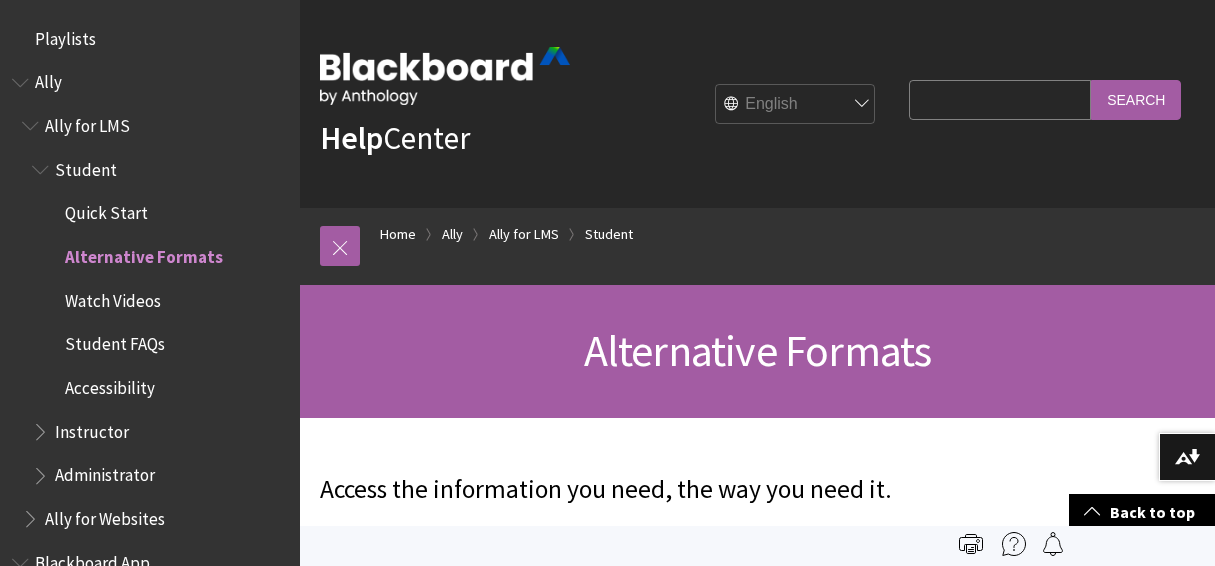 scroll, scrollTop: 18841, scrollLeft: 0, axis: vertical 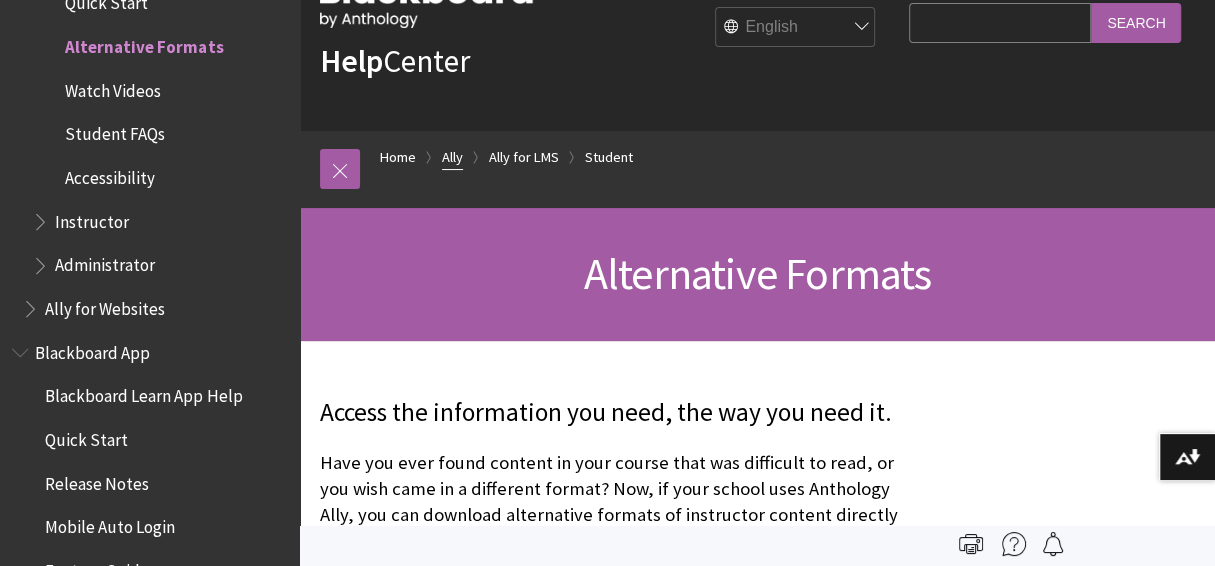 click on "Ally" at bounding box center (452, 157) 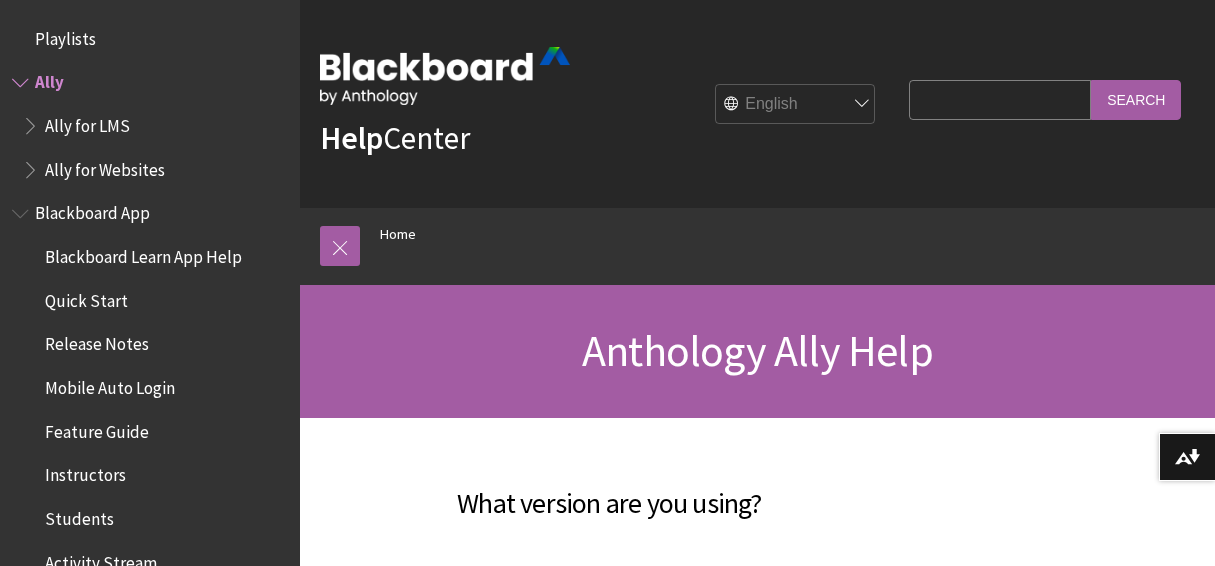 scroll, scrollTop: 0, scrollLeft: 0, axis: both 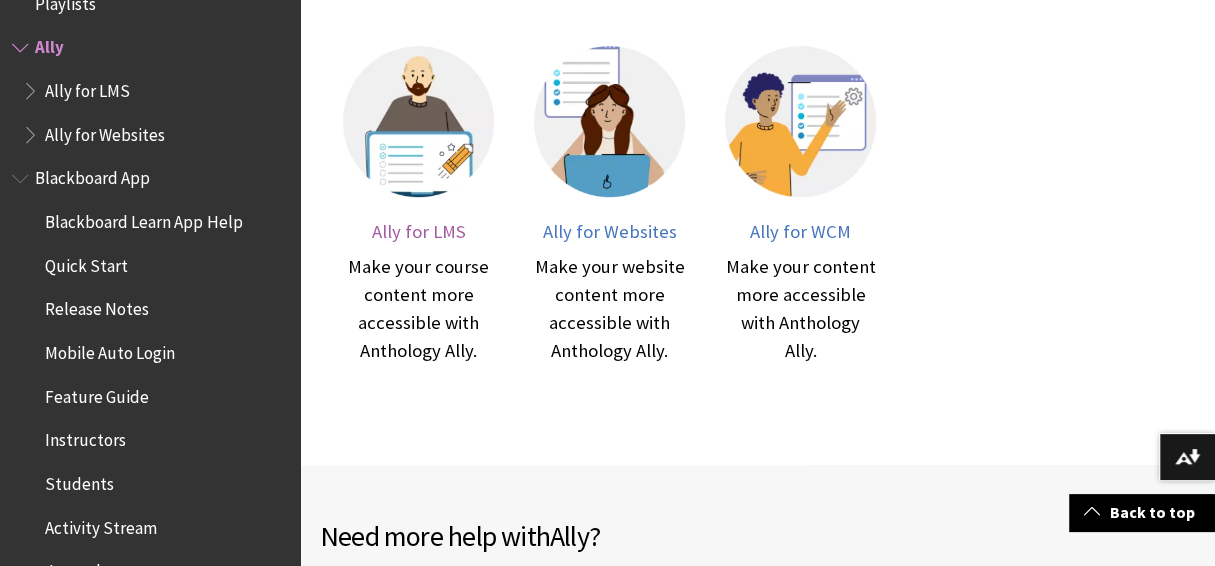 click on "Ally for LMS" at bounding box center (418, 231) 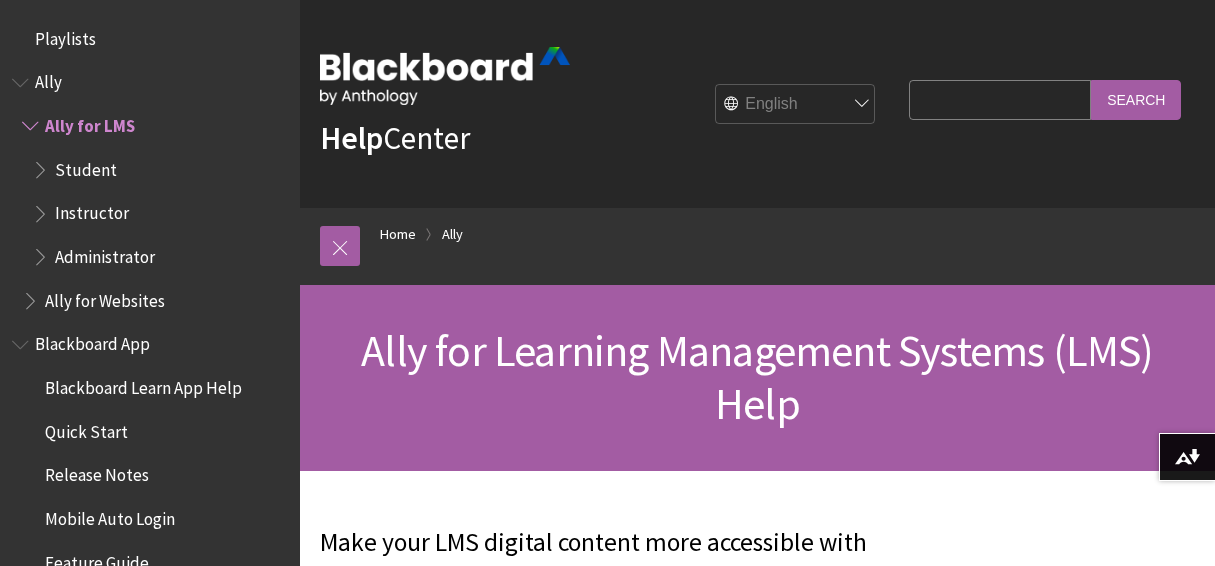 scroll, scrollTop: 0, scrollLeft: 0, axis: both 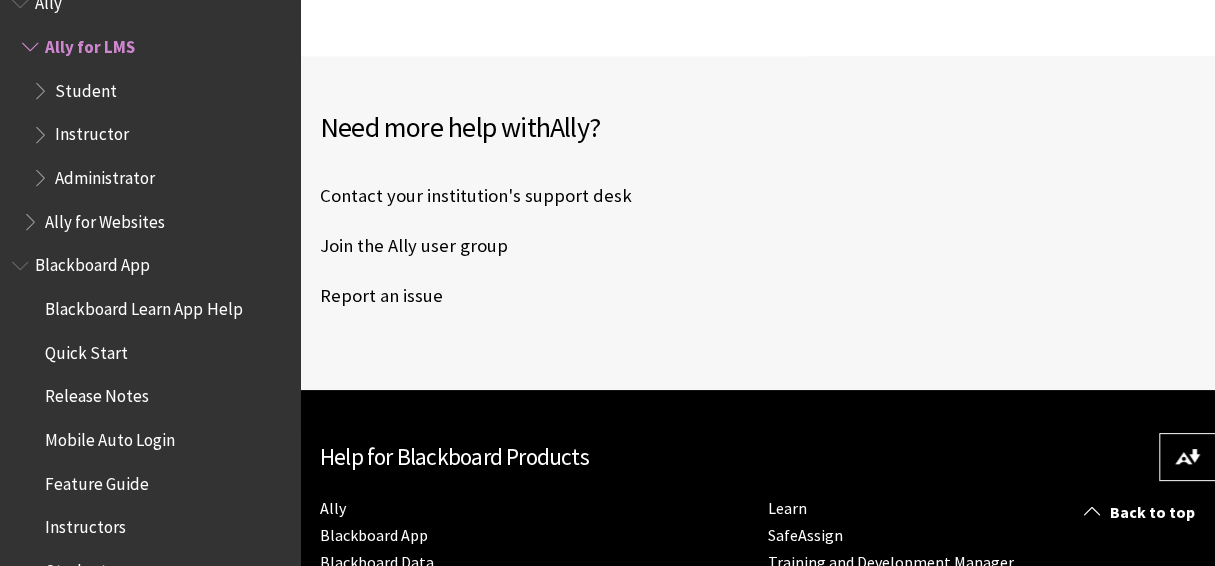 click on "Student" at bounding box center (86, 87) 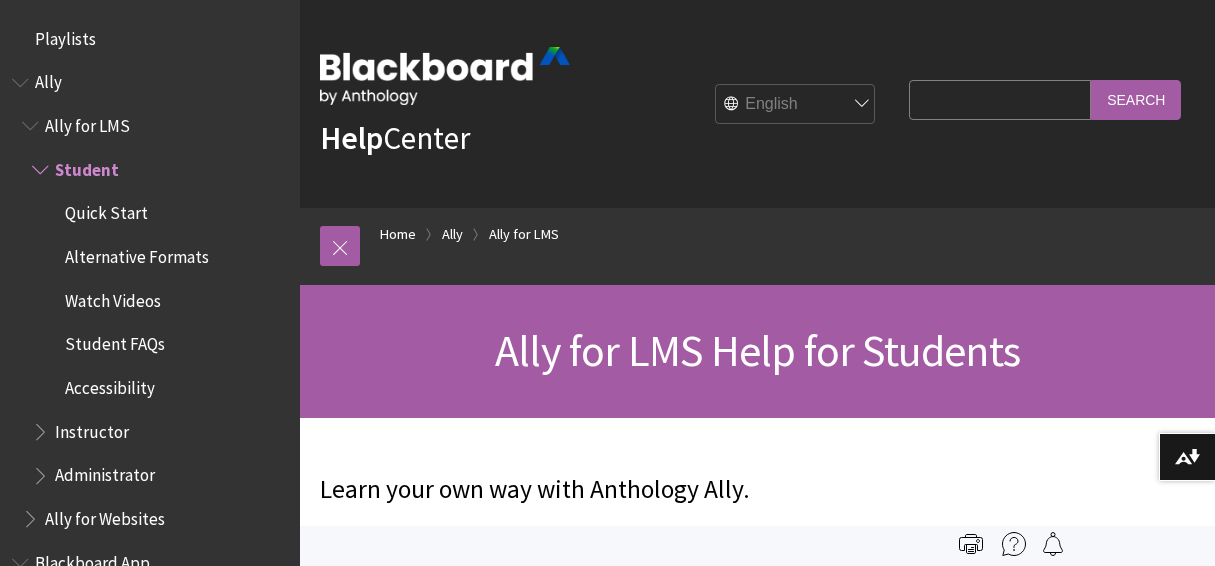 scroll, scrollTop: 0, scrollLeft: 0, axis: both 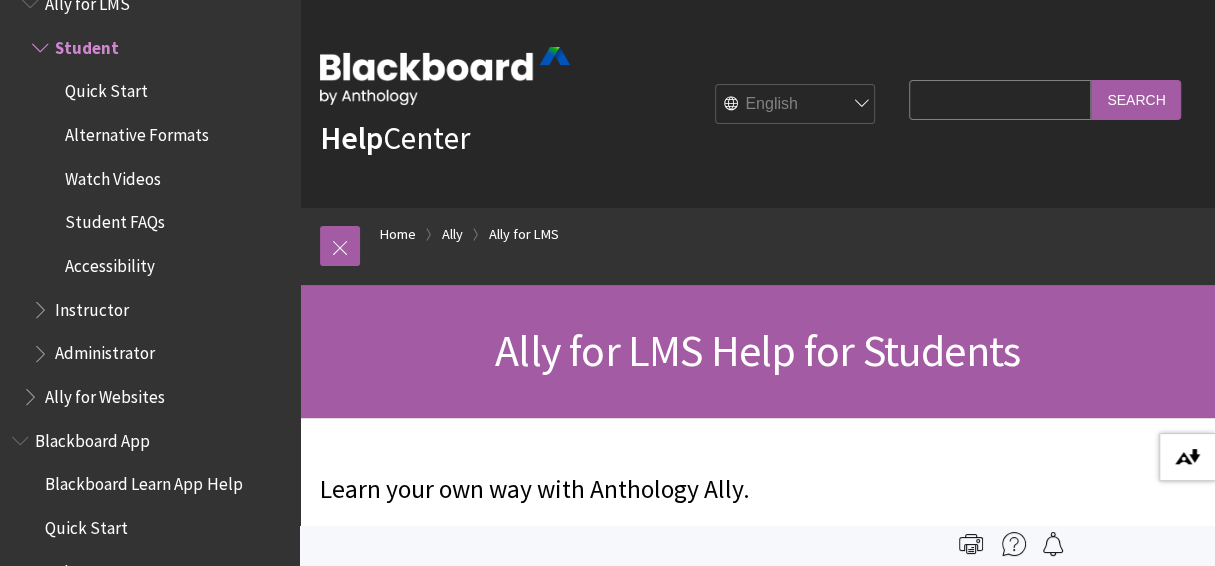 click on "Download alternative formats ..." at bounding box center (1187, 457) 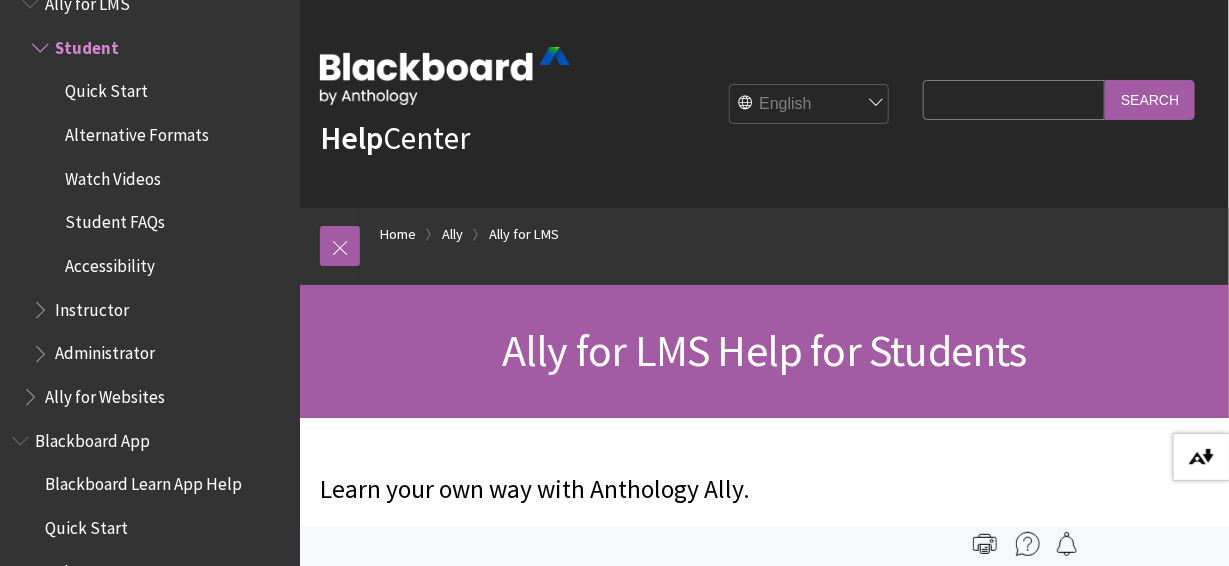 click on "Download alternative formats ..." at bounding box center (1201, 457) 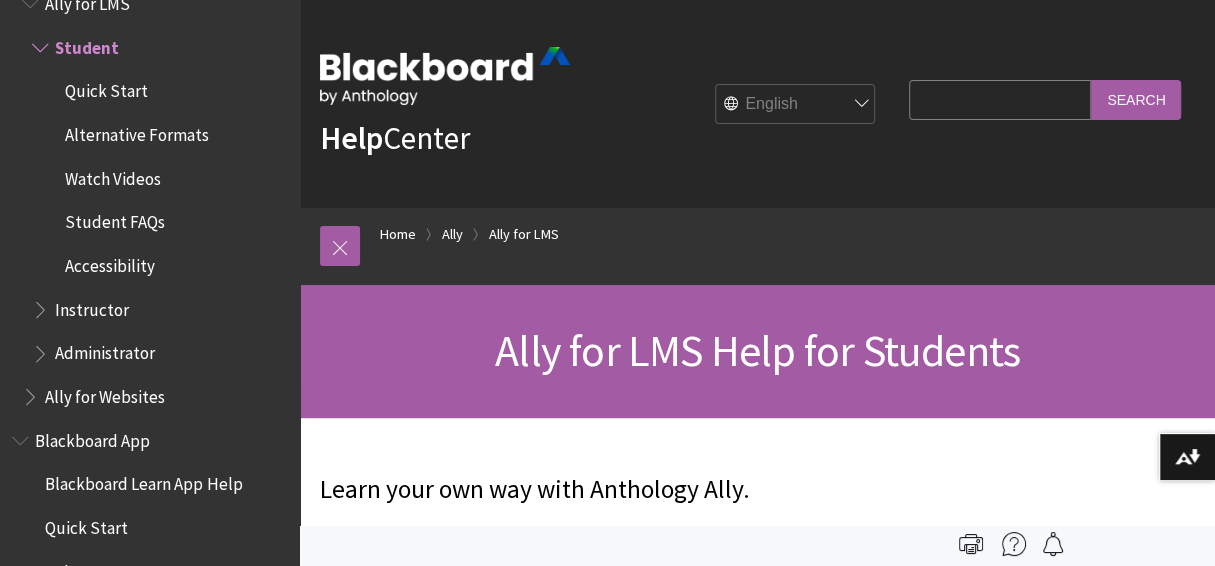 click on "Blackboard App" at bounding box center [92, 437] 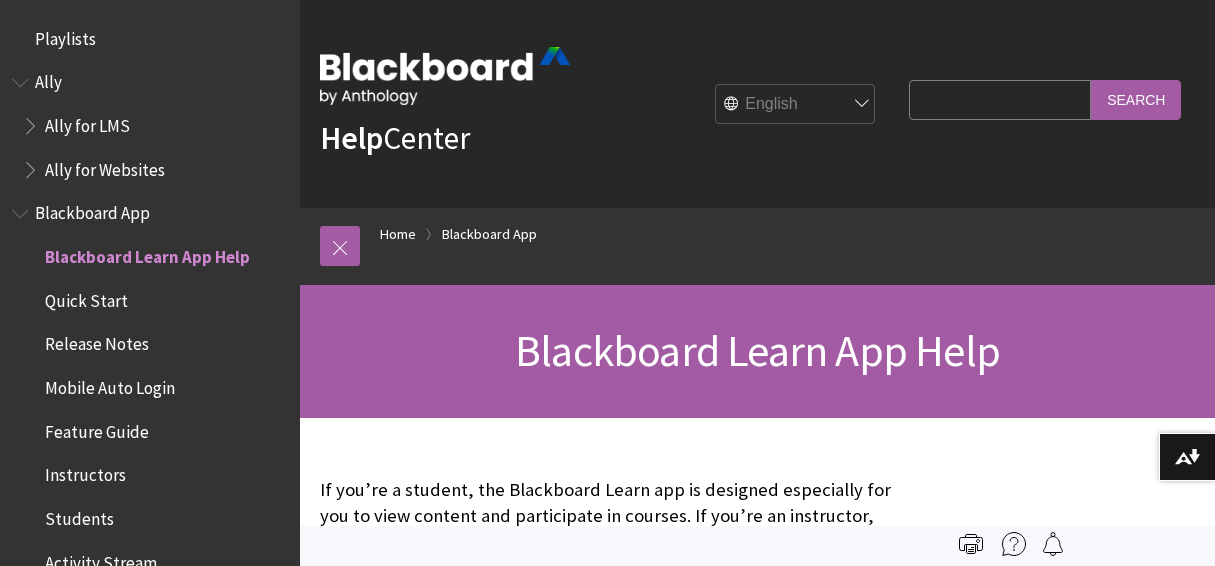 scroll, scrollTop: 0, scrollLeft: 0, axis: both 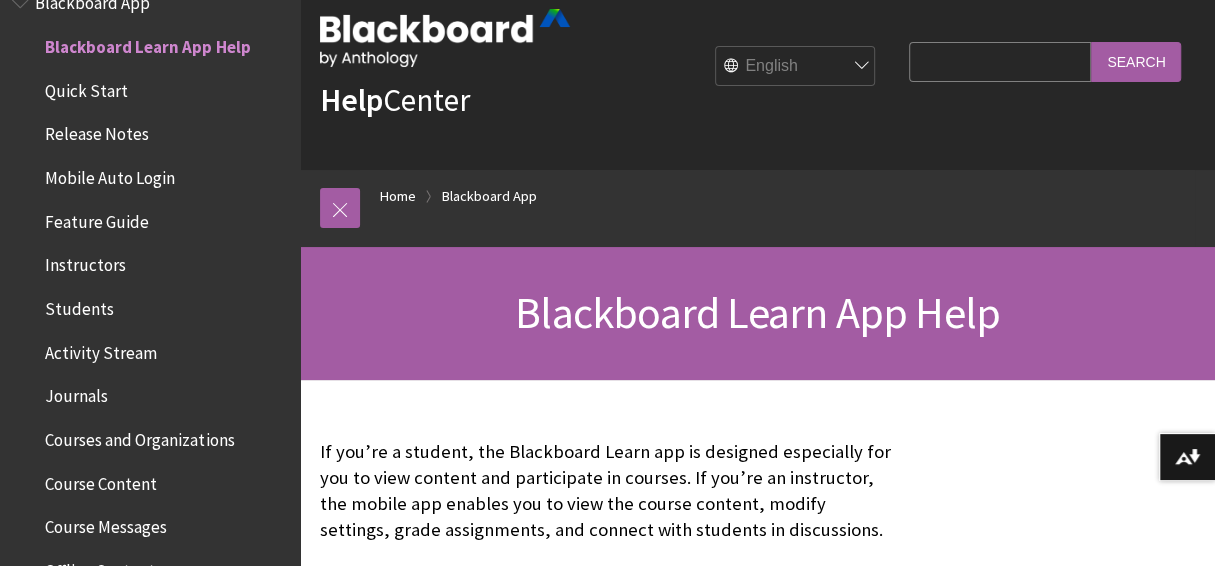 click on "Breadcrumb
Home
Blackboard App
All Products
Playlists
Playlists
Ally
Ally for LMS
Ally for Websites
Ally Ally for LMS Ally for Websites
Blackboard App" at bounding box center (757, 208) 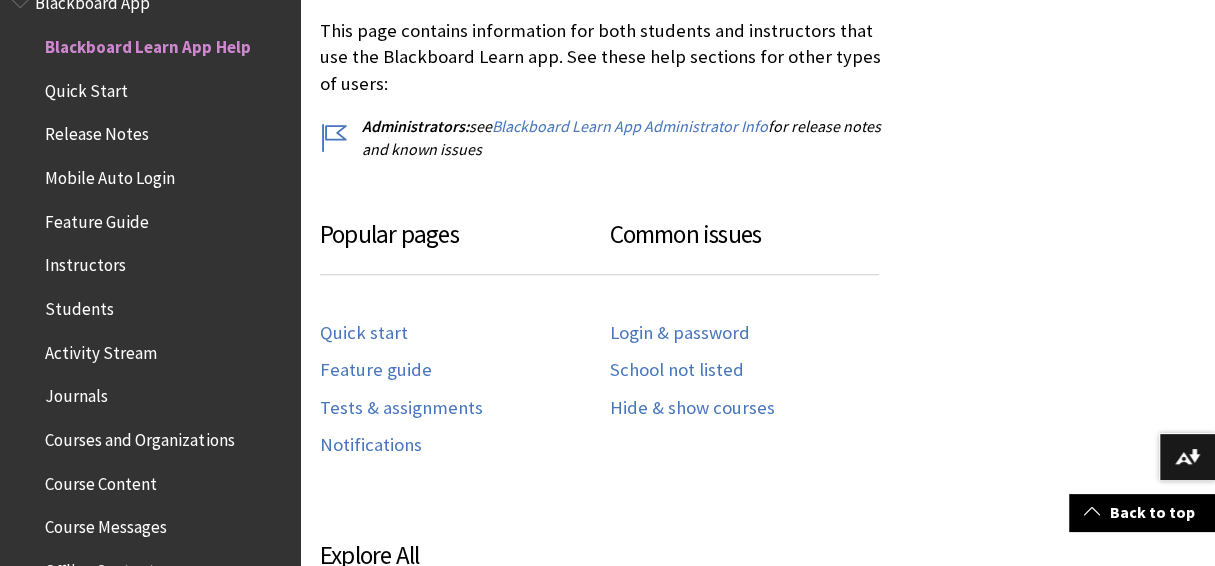 scroll, scrollTop: 987, scrollLeft: 0, axis: vertical 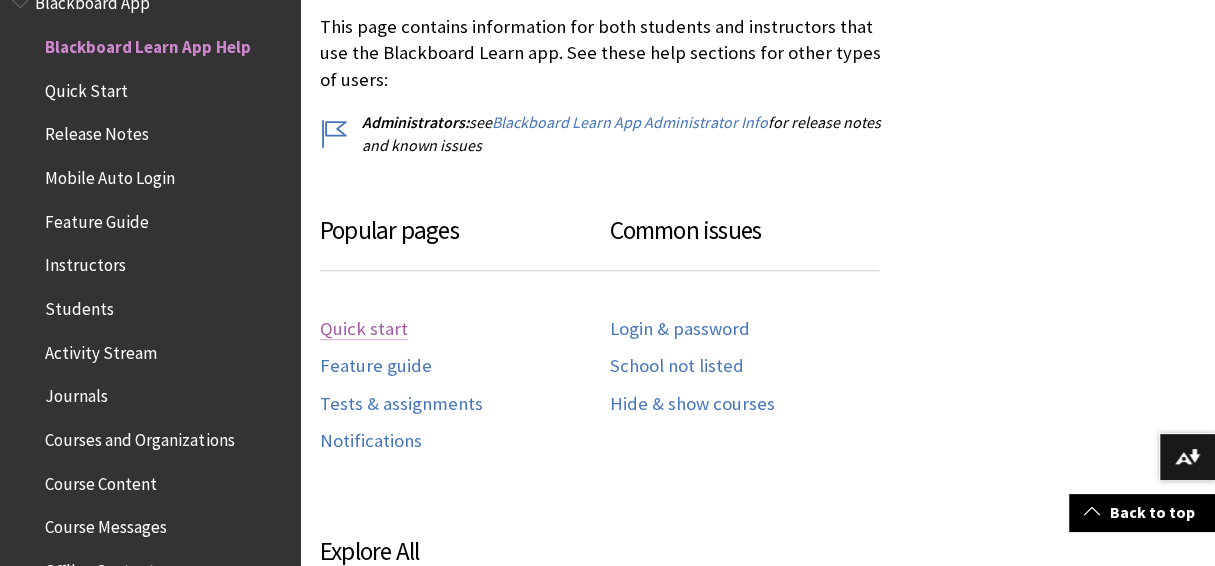 click on "Quick start" at bounding box center [364, 329] 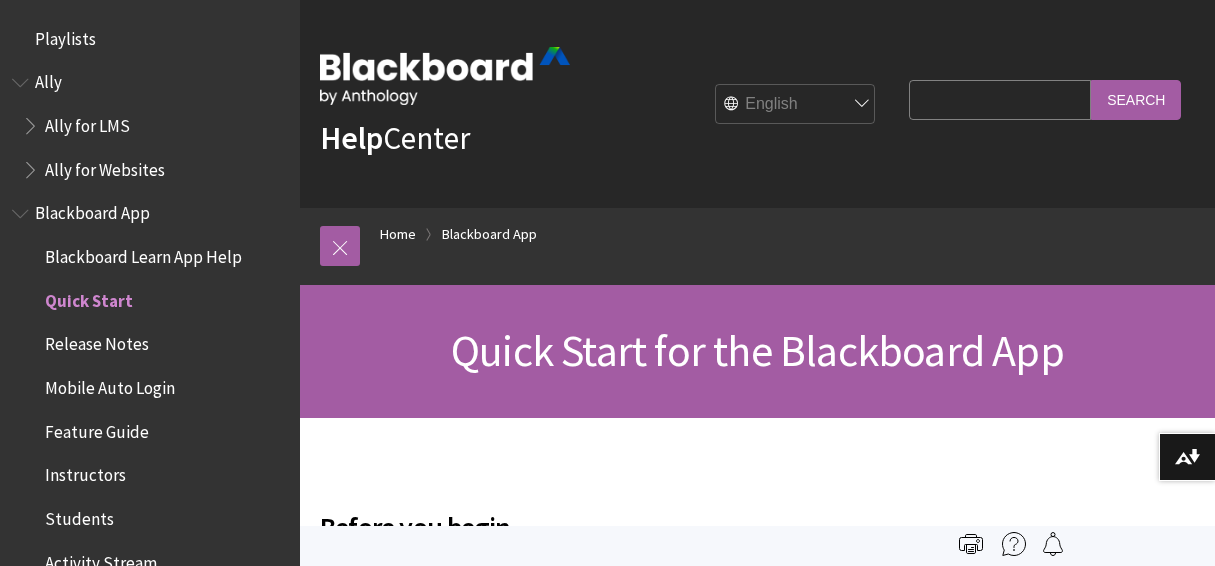 scroll, scrollTop: 0, scrollLeft: 0, axis: both 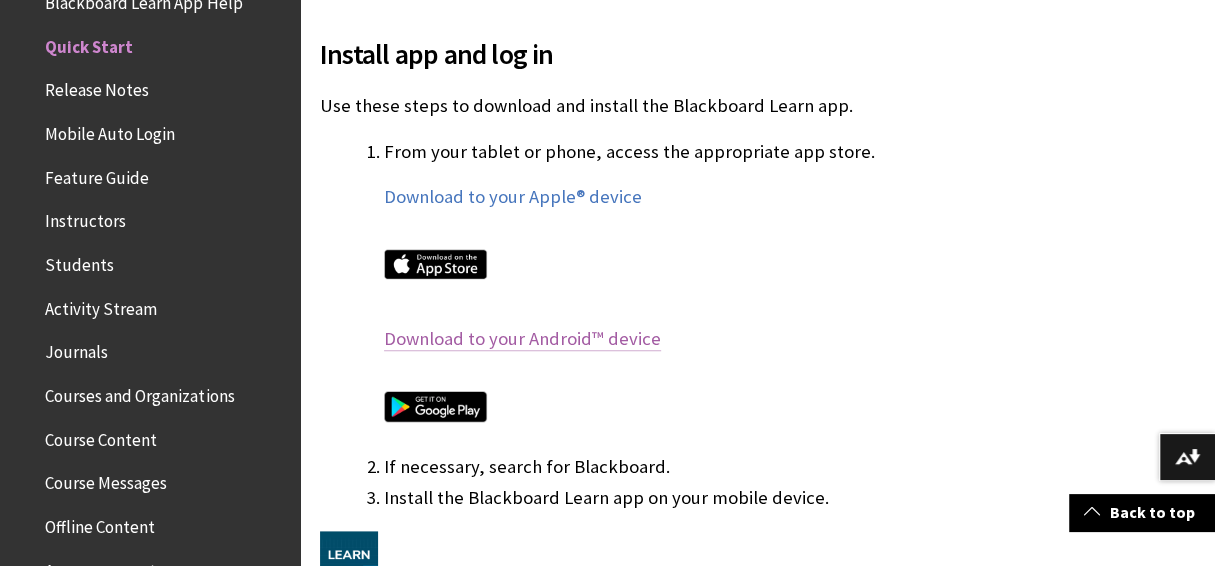 click on "Download to your Android™ device" at bounding box center (522, 339) 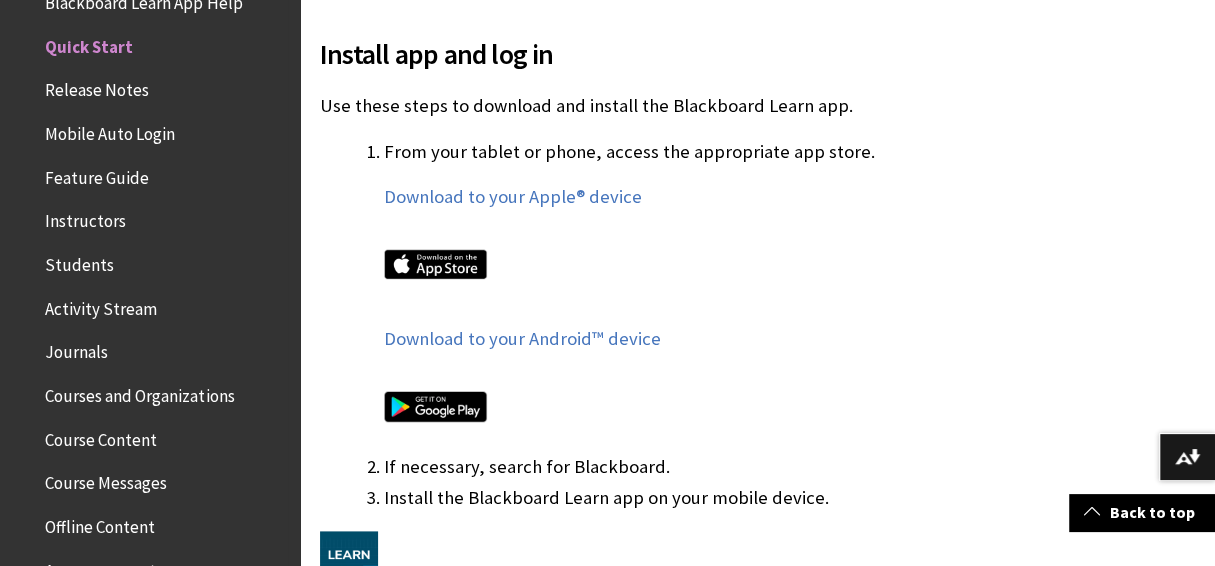 click on "Courses and Organizations" at bounding box center (139, 392) 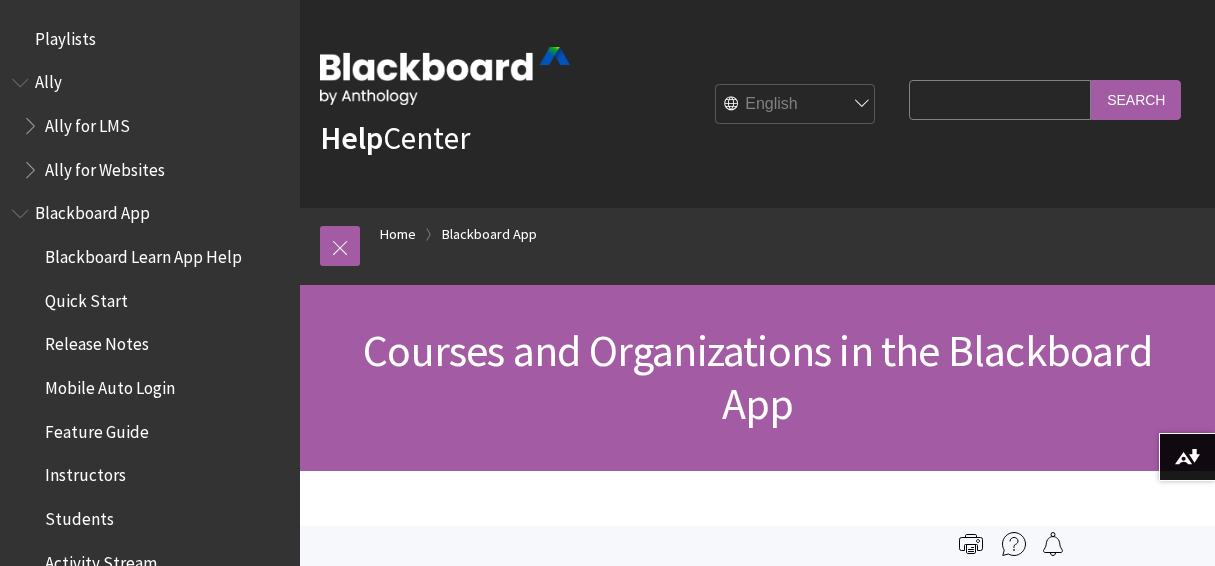 scroll, scrollTop: 0, scrollLeft: 0, axis: both 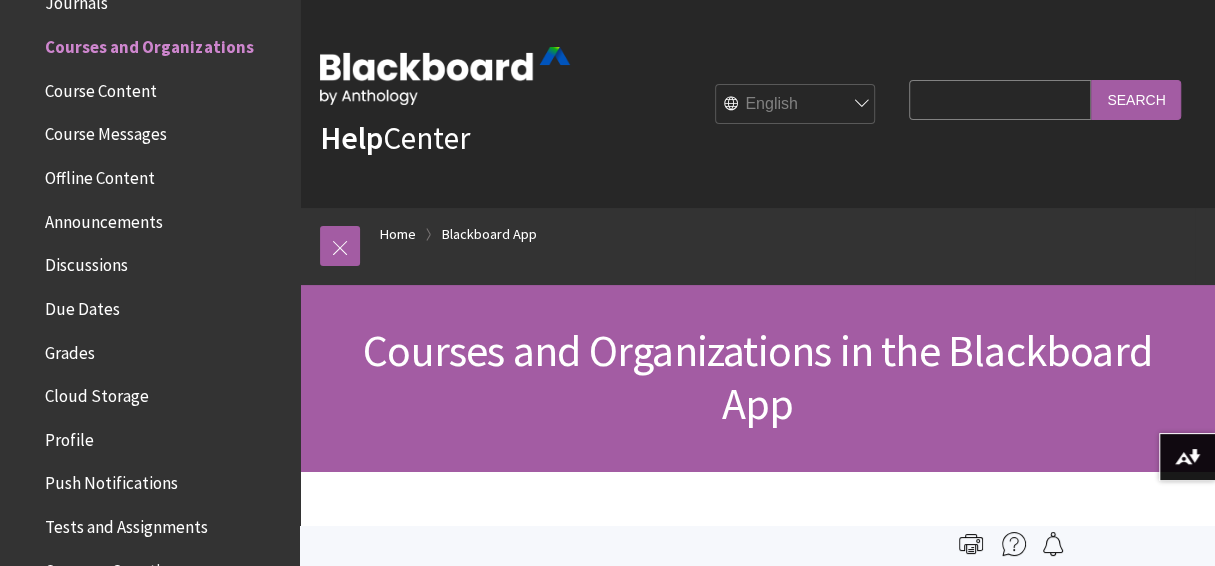 drag, startPoint x: 1214, startPoint y: 33, endPoint x: 1212, endPoint y: 181, distance: 148.01352 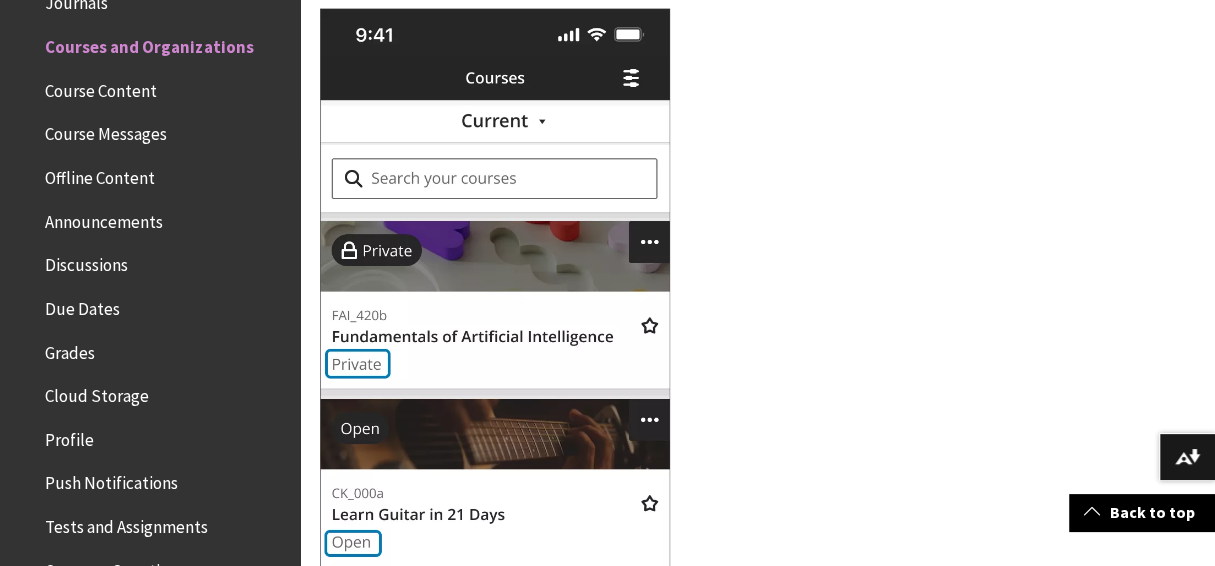scroll, scrollTop: 3082, scrollLeft: 0, axis: vertical 